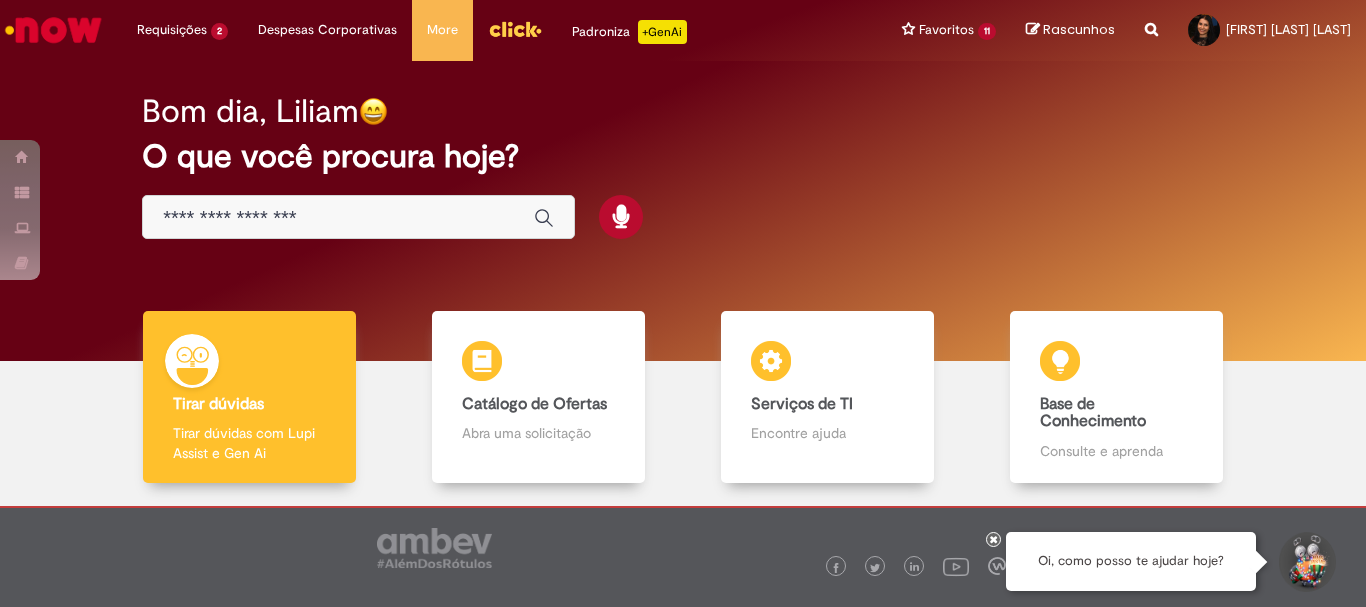 scroll, scrollTop: 0, scrollLeft: 0, axis: both 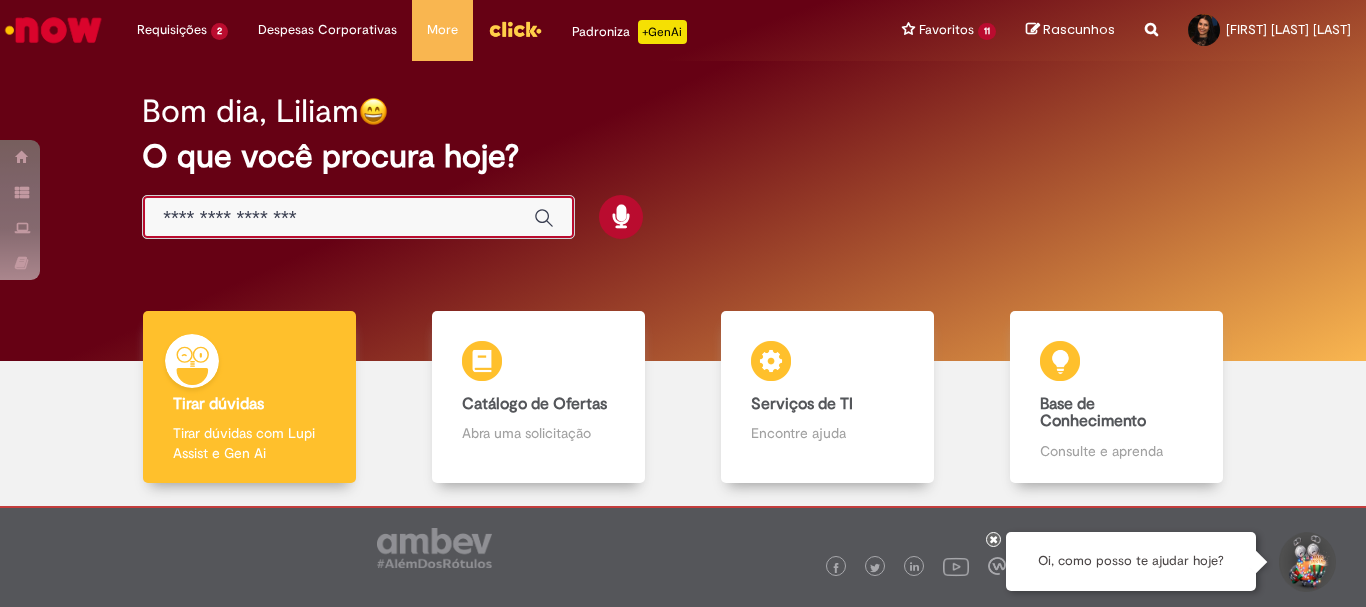 click at bounding box center (338, 218) 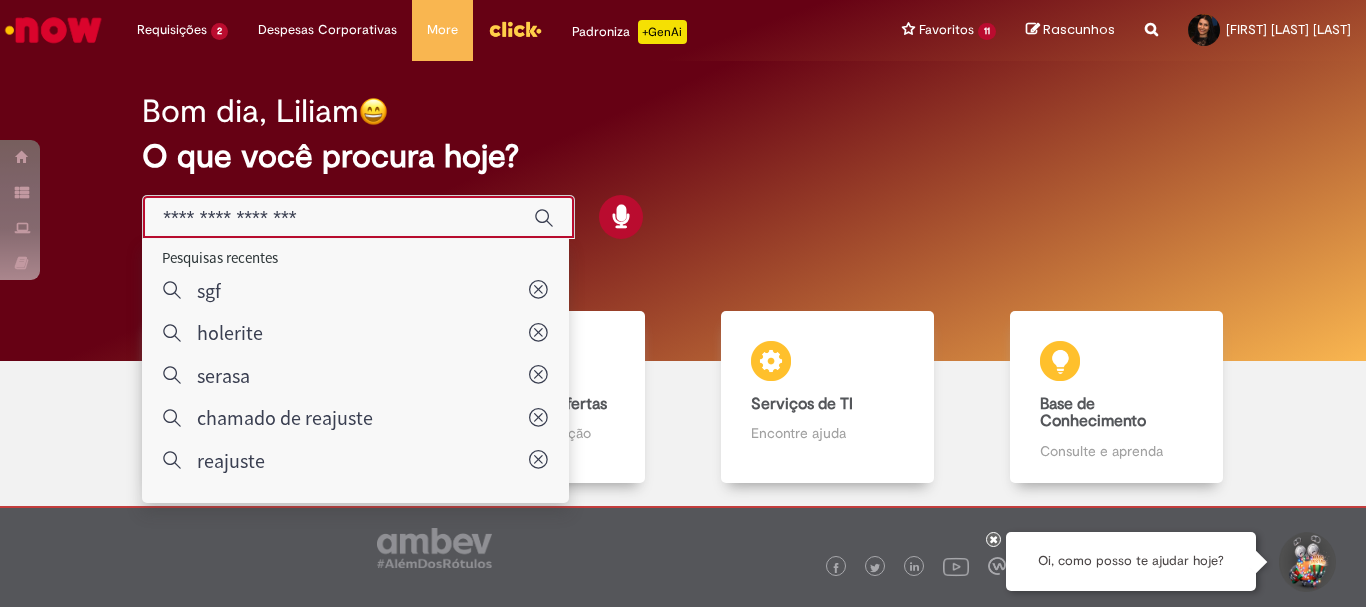 paste on "**********" 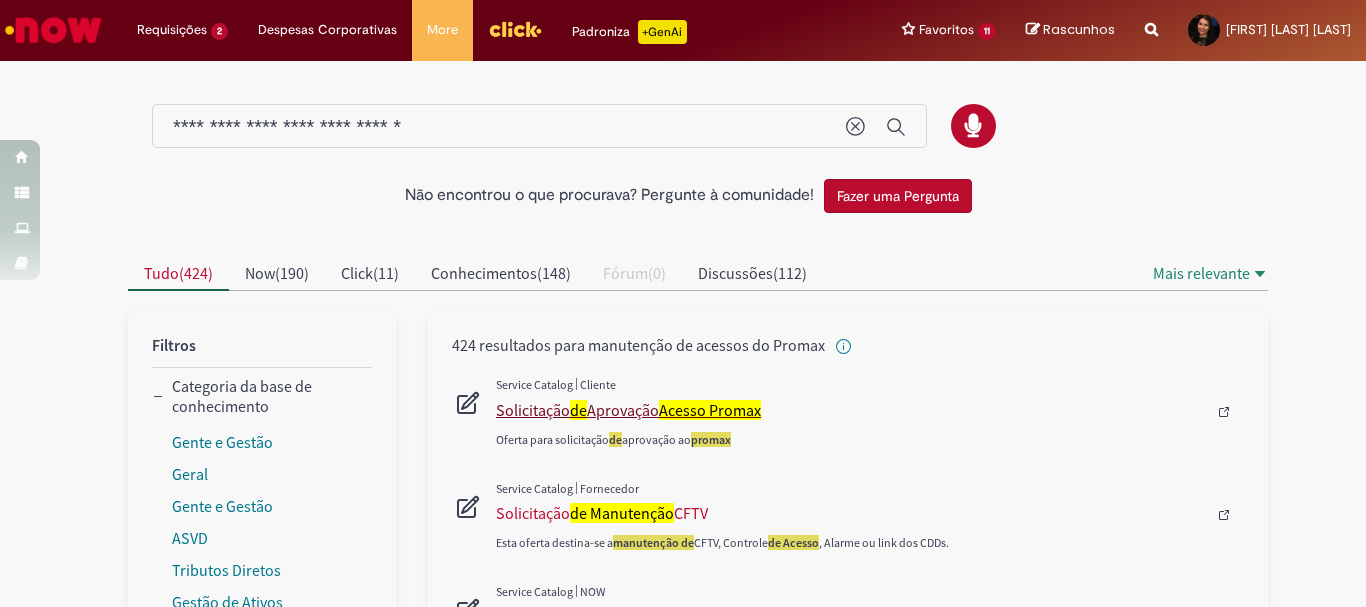 click on "Solicitação  de  Aprovação  Acesso Promax" at bounding box center [851, 410] 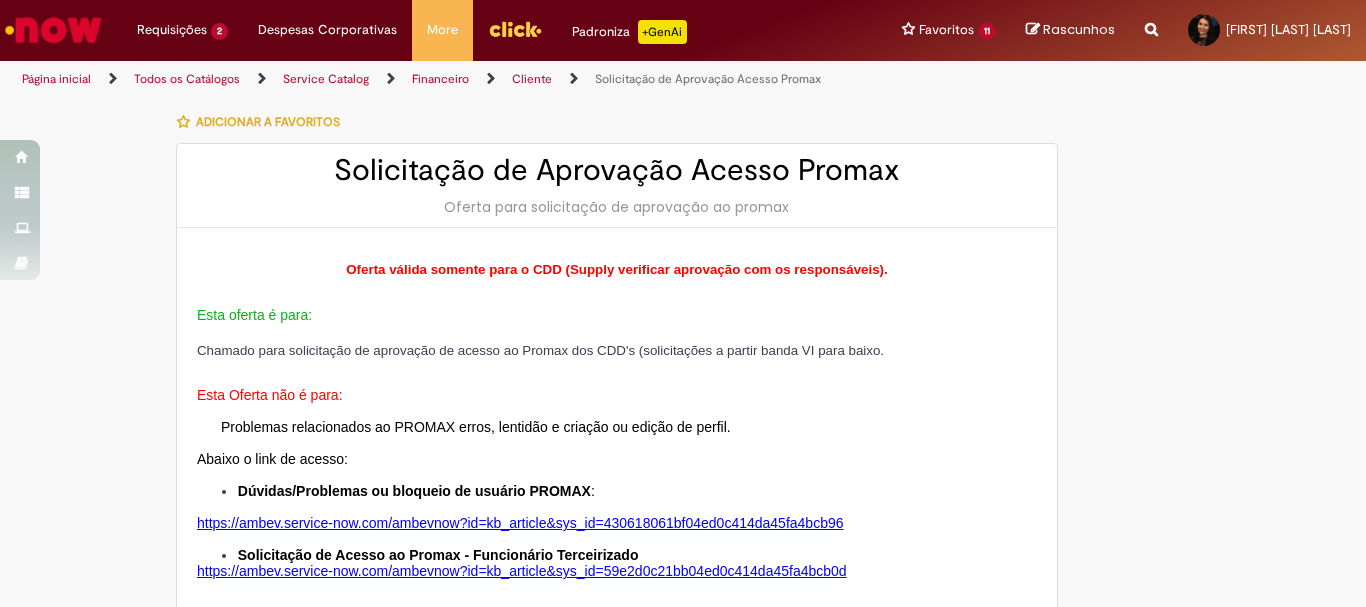 type on "********" 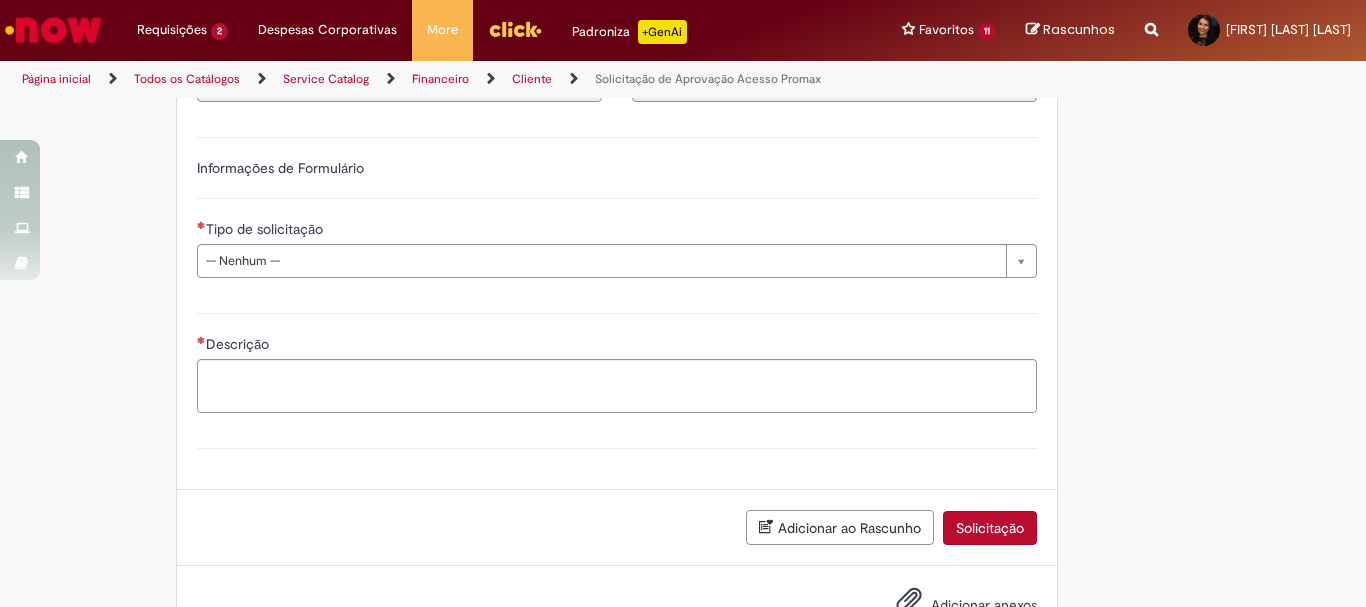 scroll, scrollTop: 928, scrollLeft: 0, axis: vertical 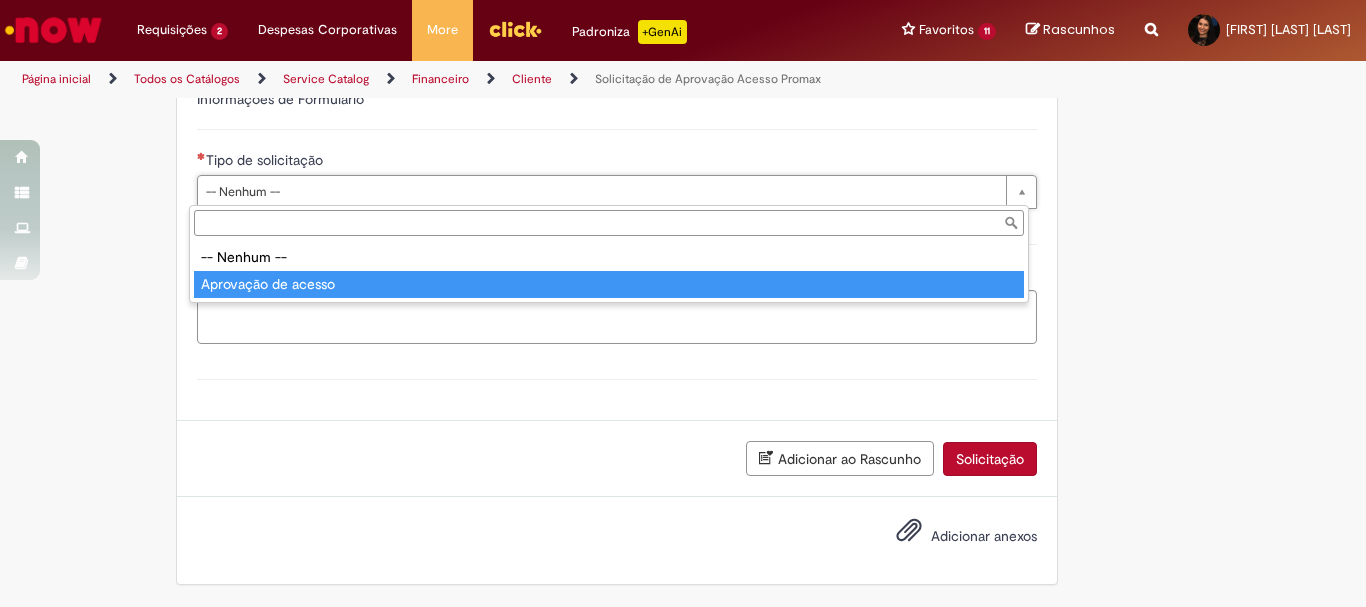 type on "**********" 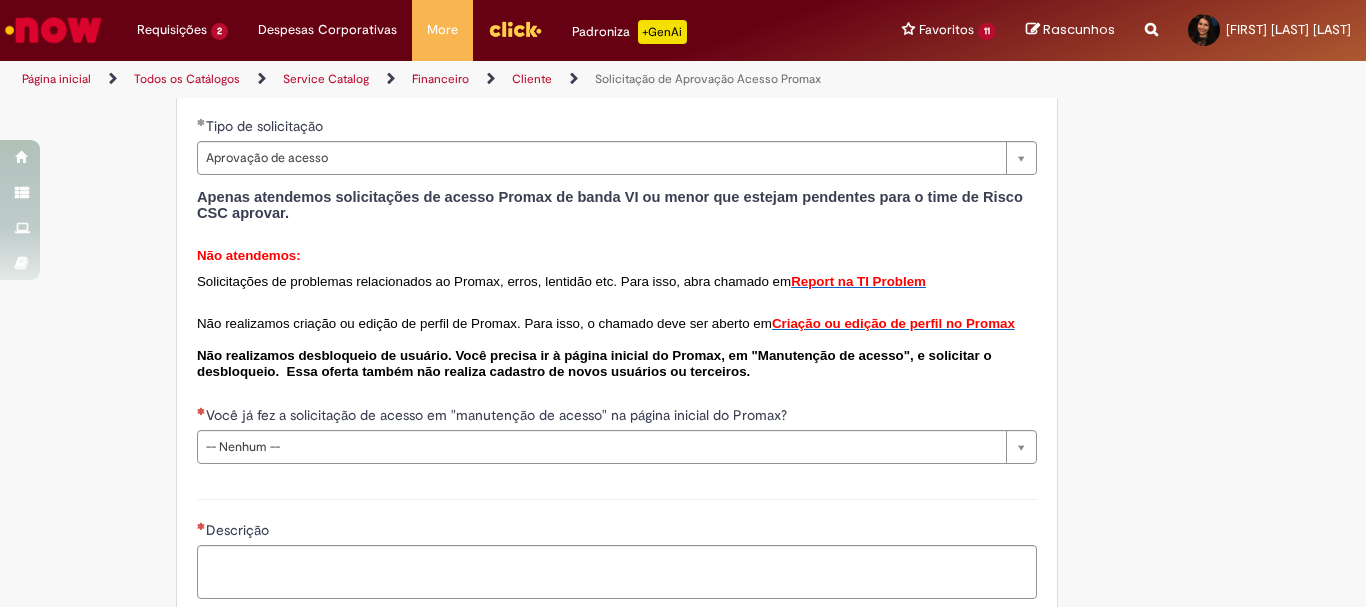 click on "Todos os Catálogos" at bounding box center [187, 79] 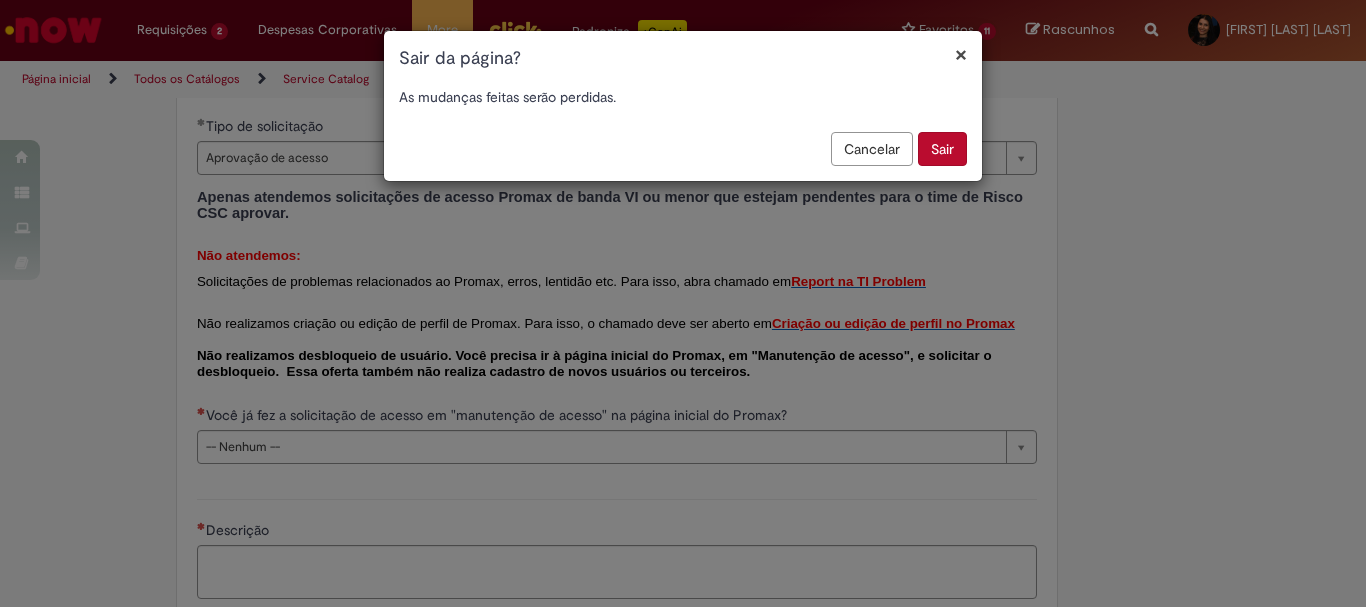 click on "Sair" at bounding box center [942, 149] 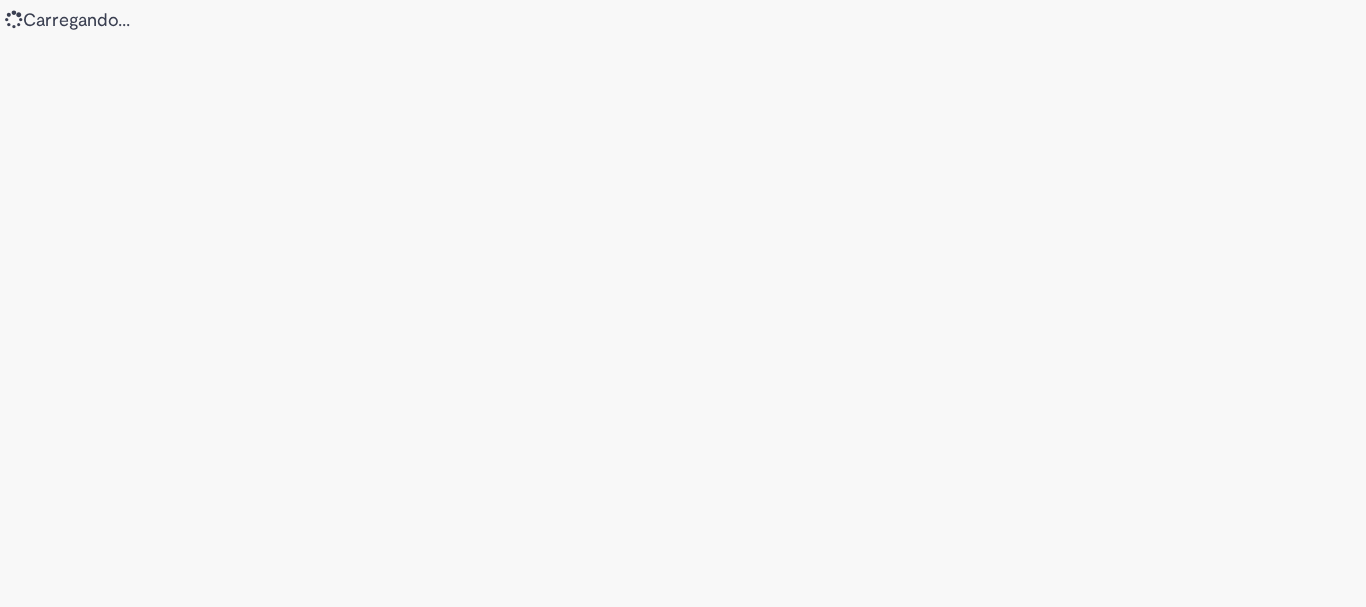 scroll, scrollTop: 0, scrollLeft: 0, axis: both 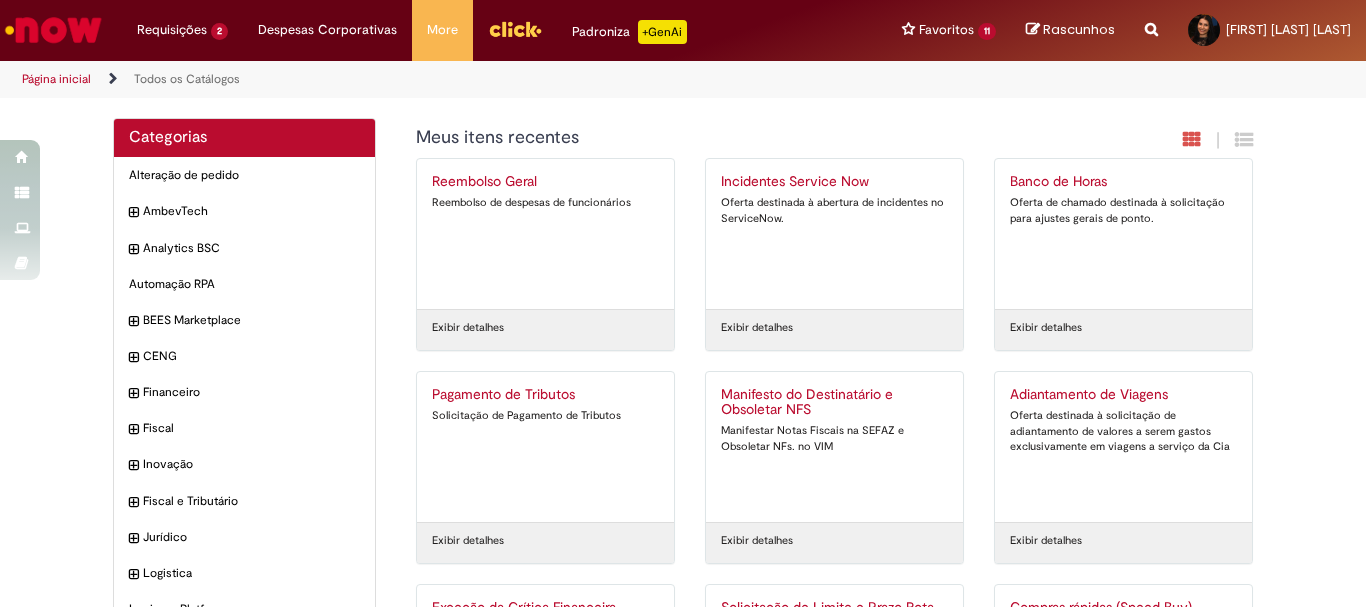 click at bounding box center (53, 30) 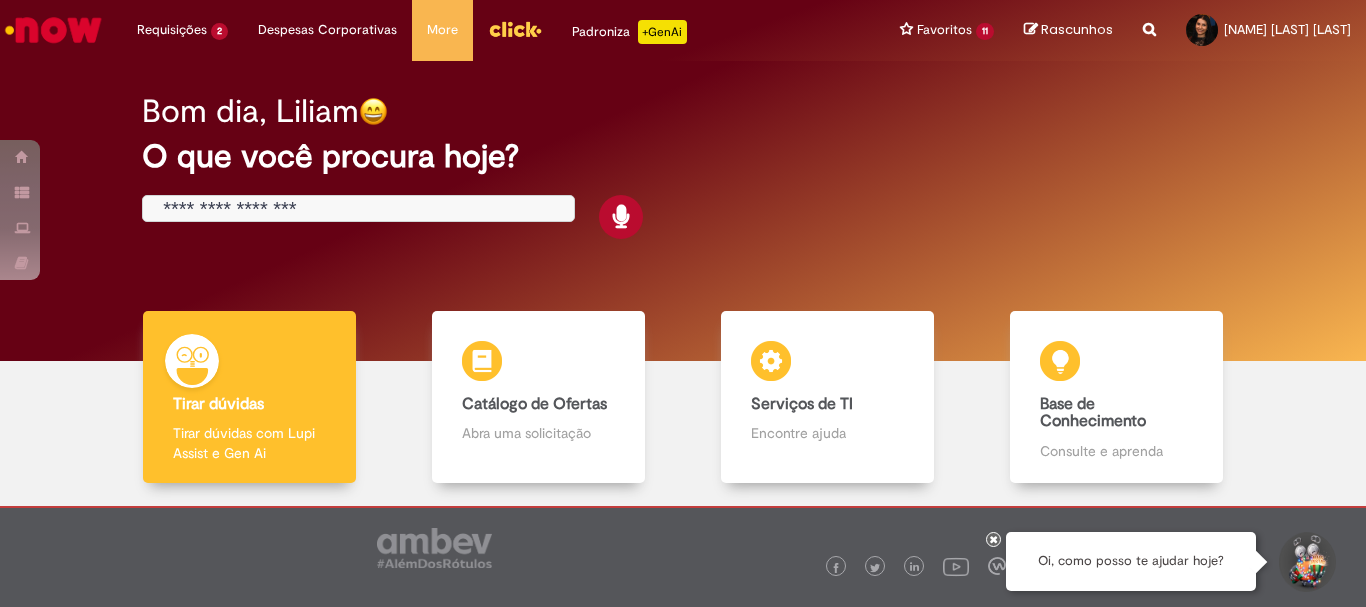 scroll, scrollTop: 0, scrollLeft: 0, axis: both 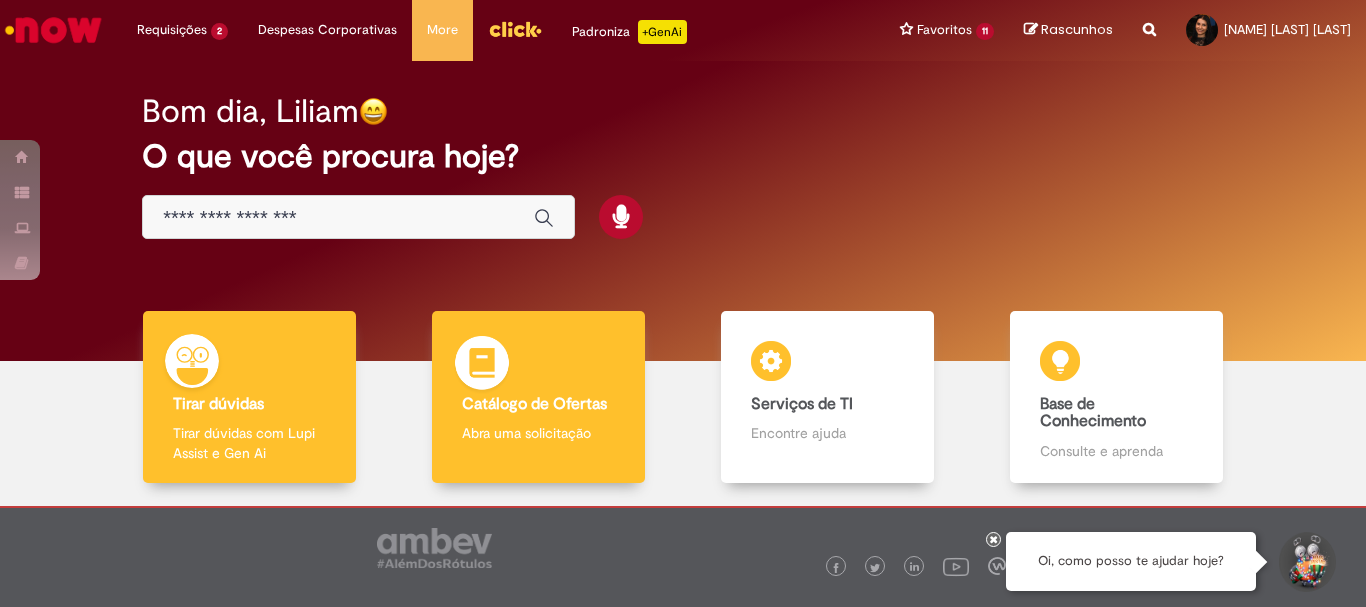 click on "Abra uma solicitação" at bounding box center [538, 433] 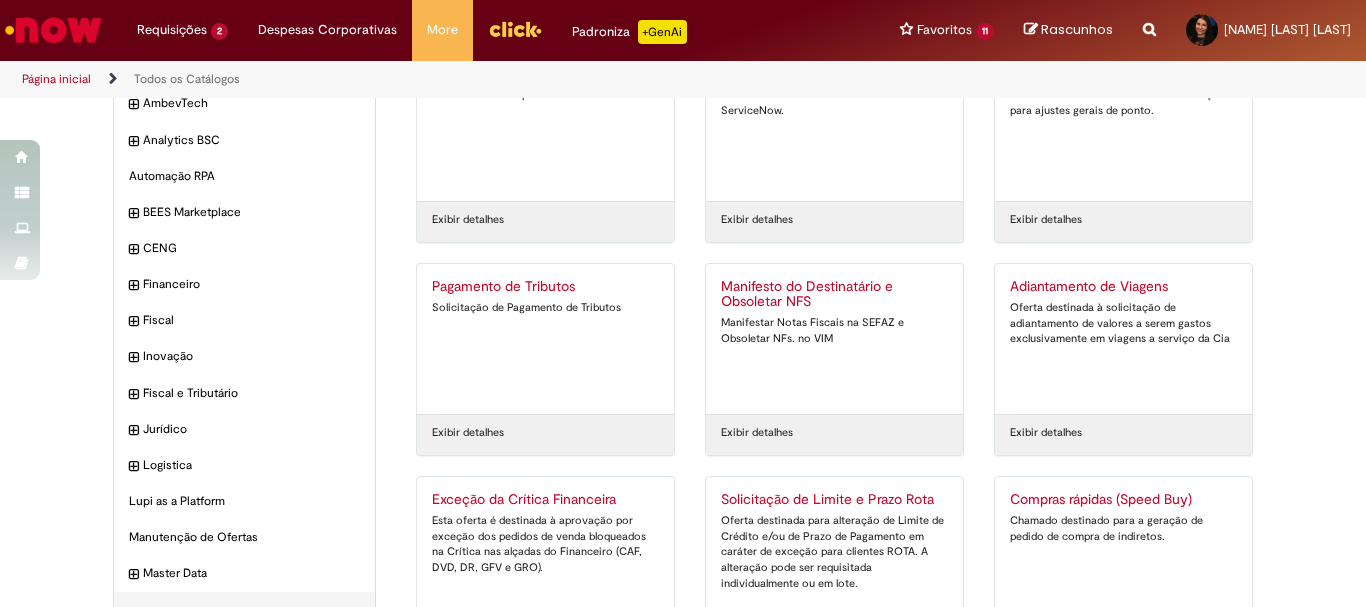 scroll, scrollTop: 0, scrollLeft: 0, axis: both 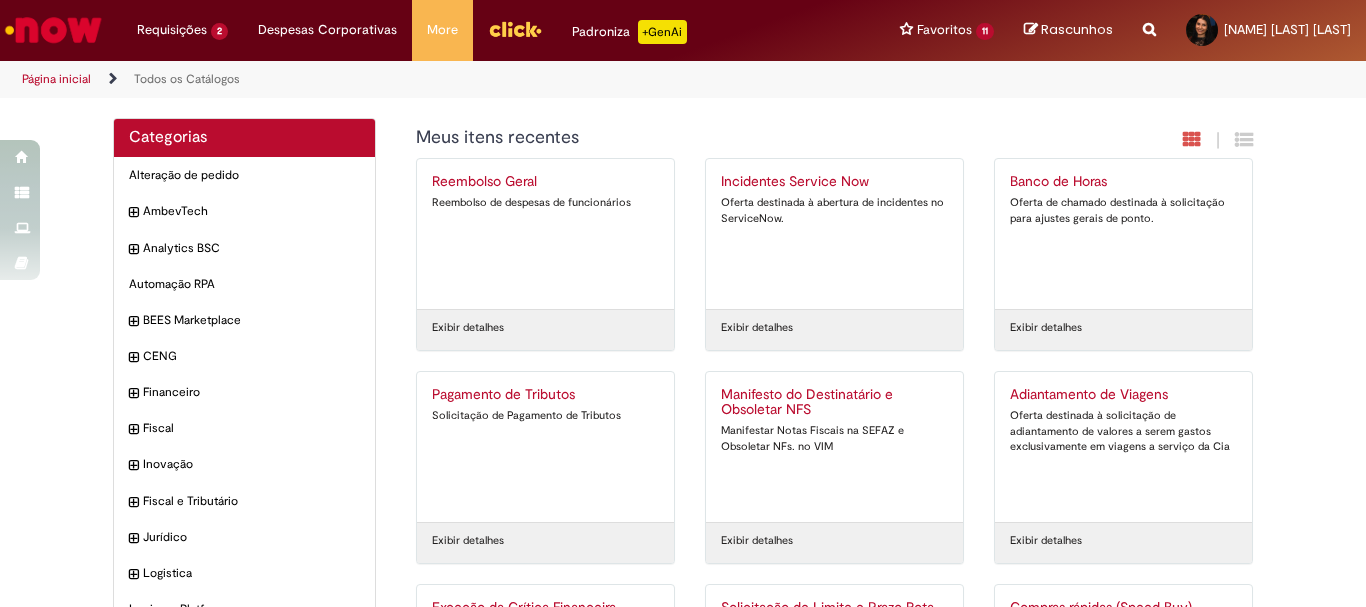 click at bounding box center (53, 30) 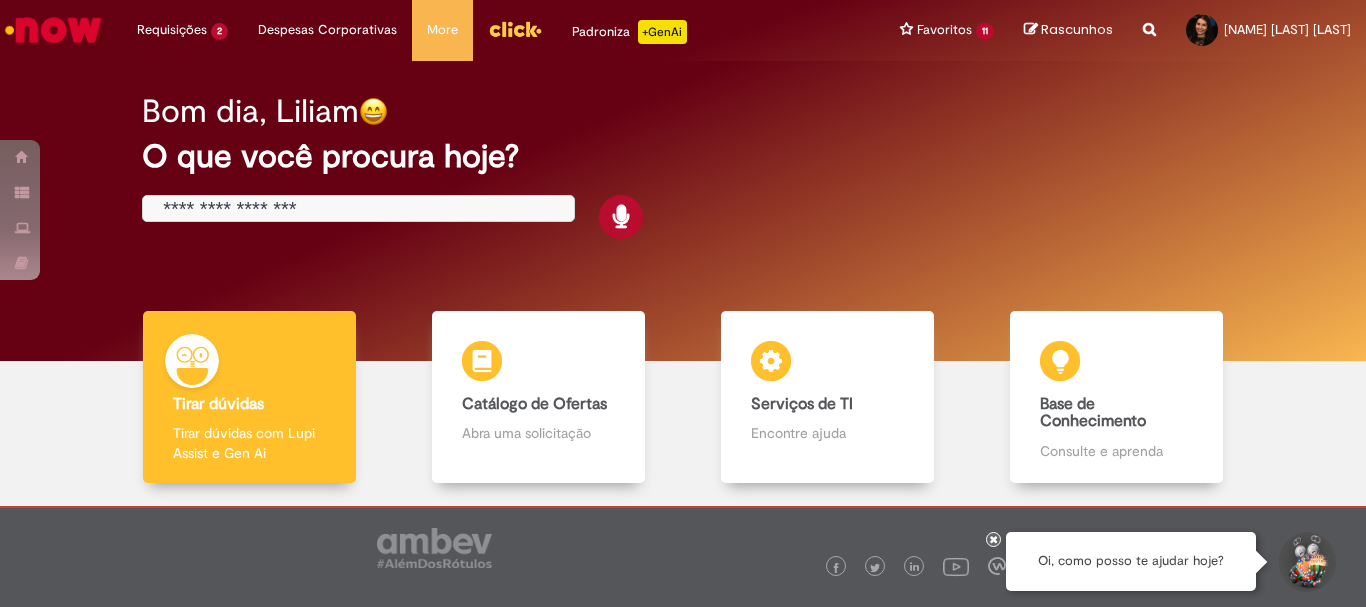 scroll, scrollTop: 0, scrollLeft: 0, axis: both 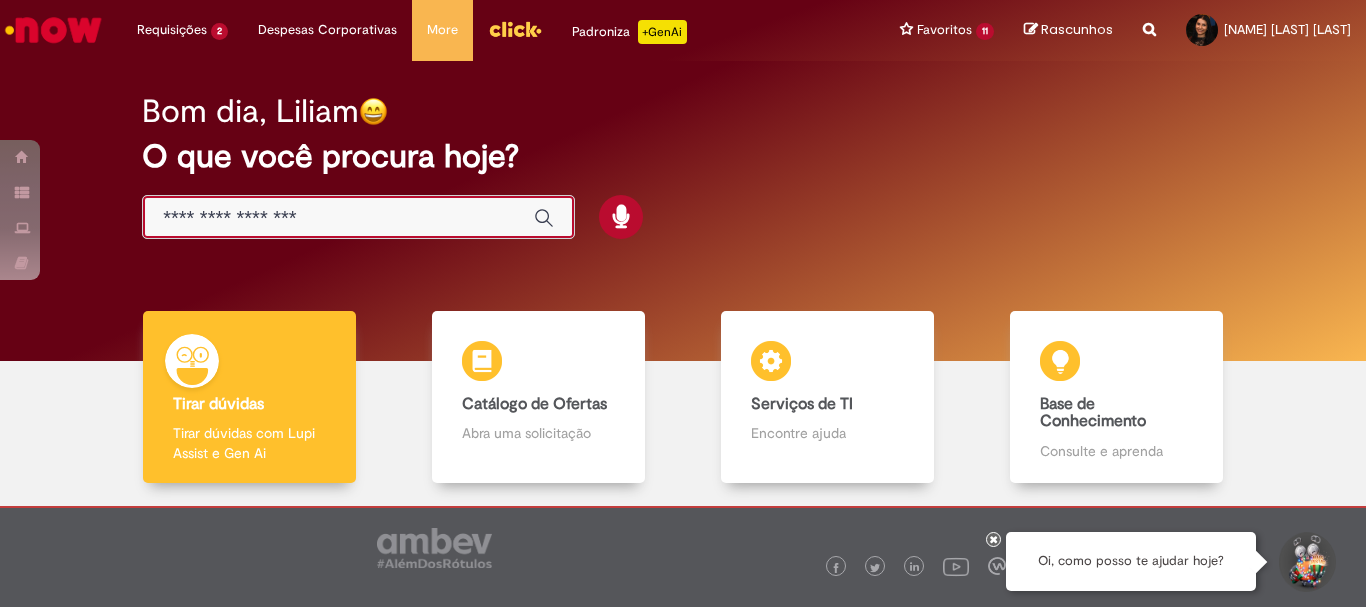 click at bounding box center [338, 218] 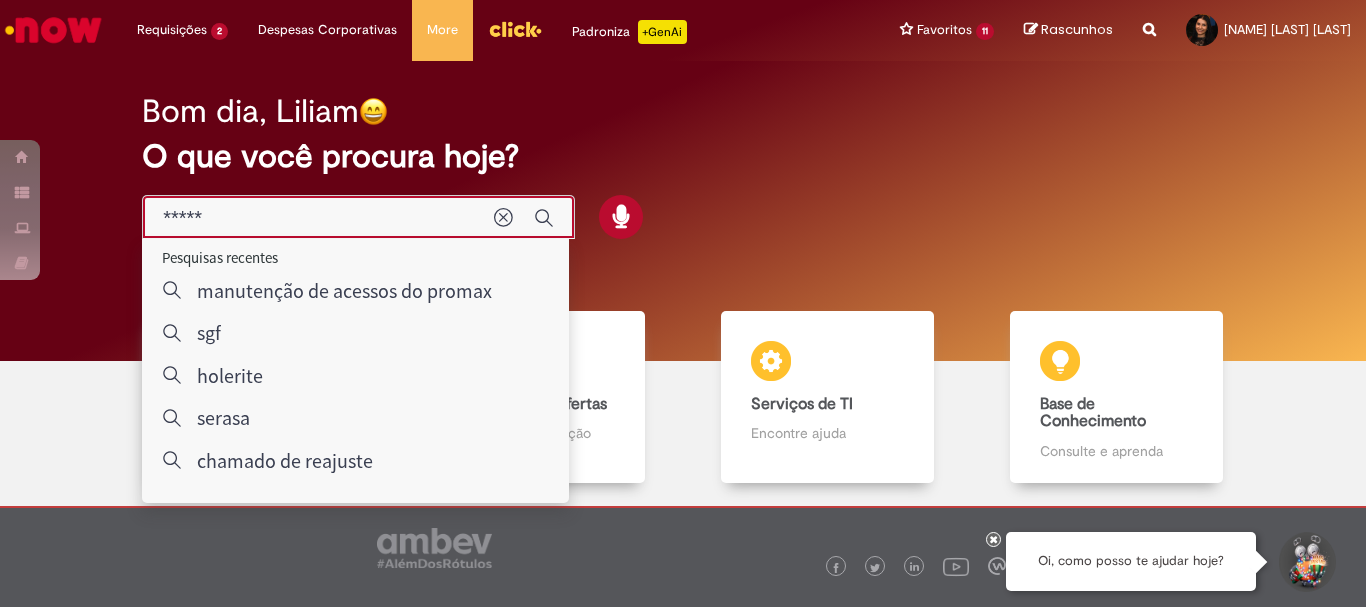 type on "******" 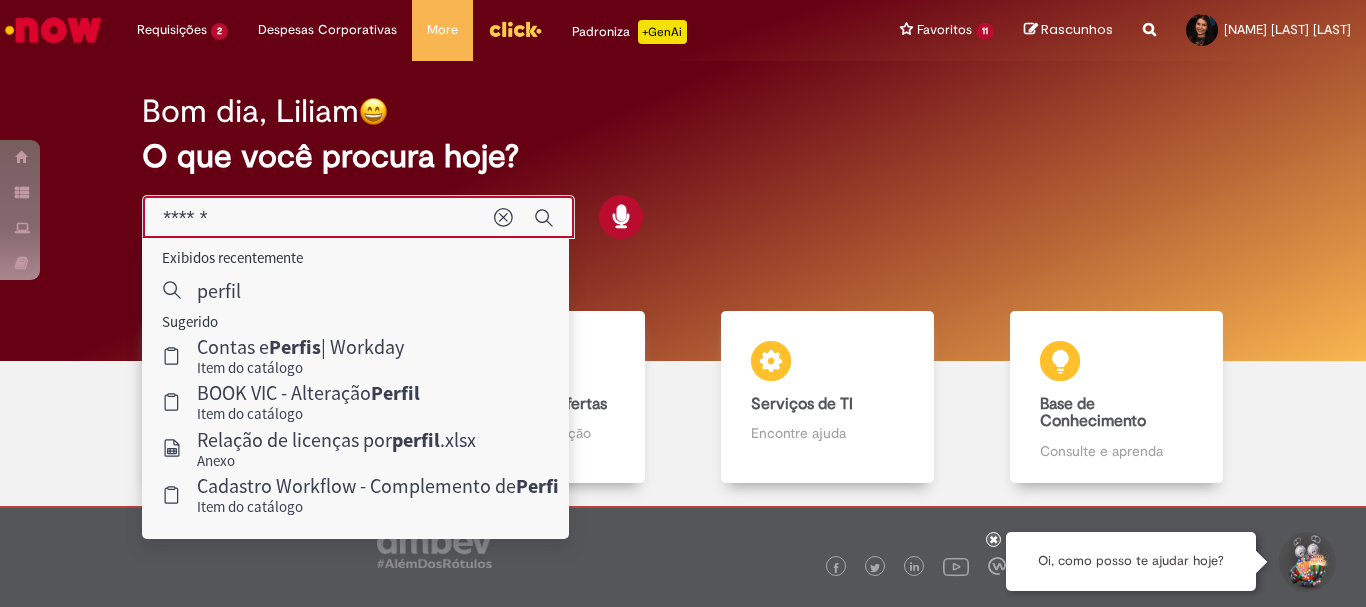 drag, startPoint x: 212, startPoint y: 208, endPoint x: 91, endPoint y: 206, distance: 121.016525 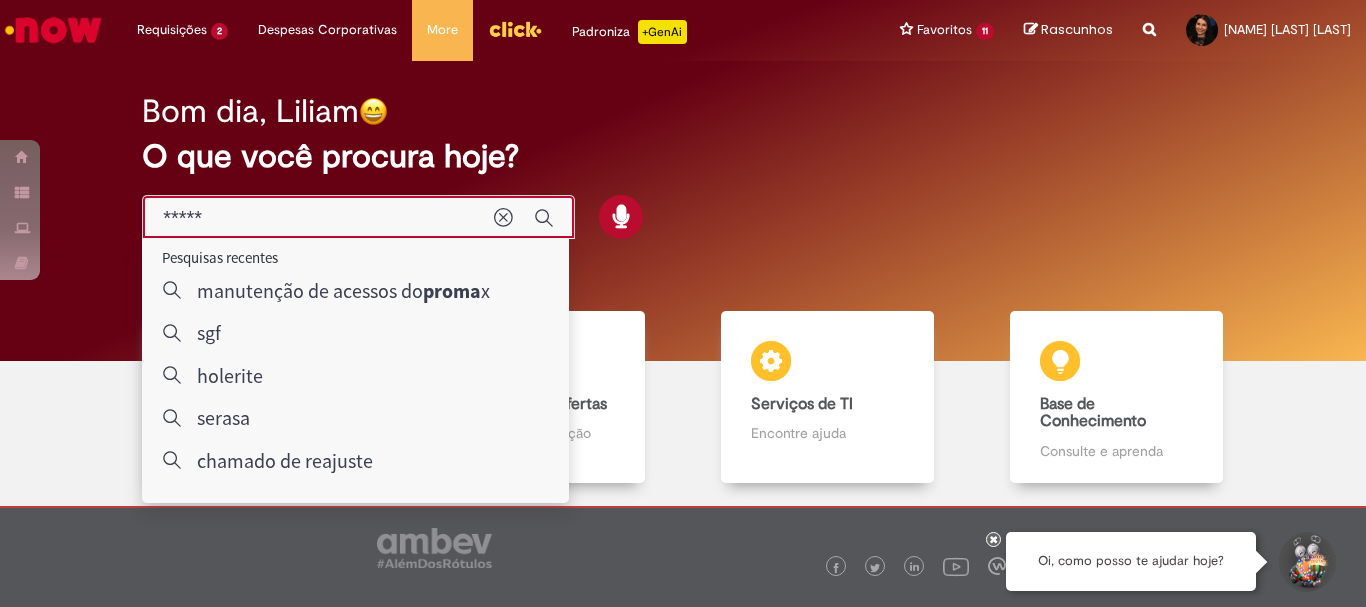 type on "******" 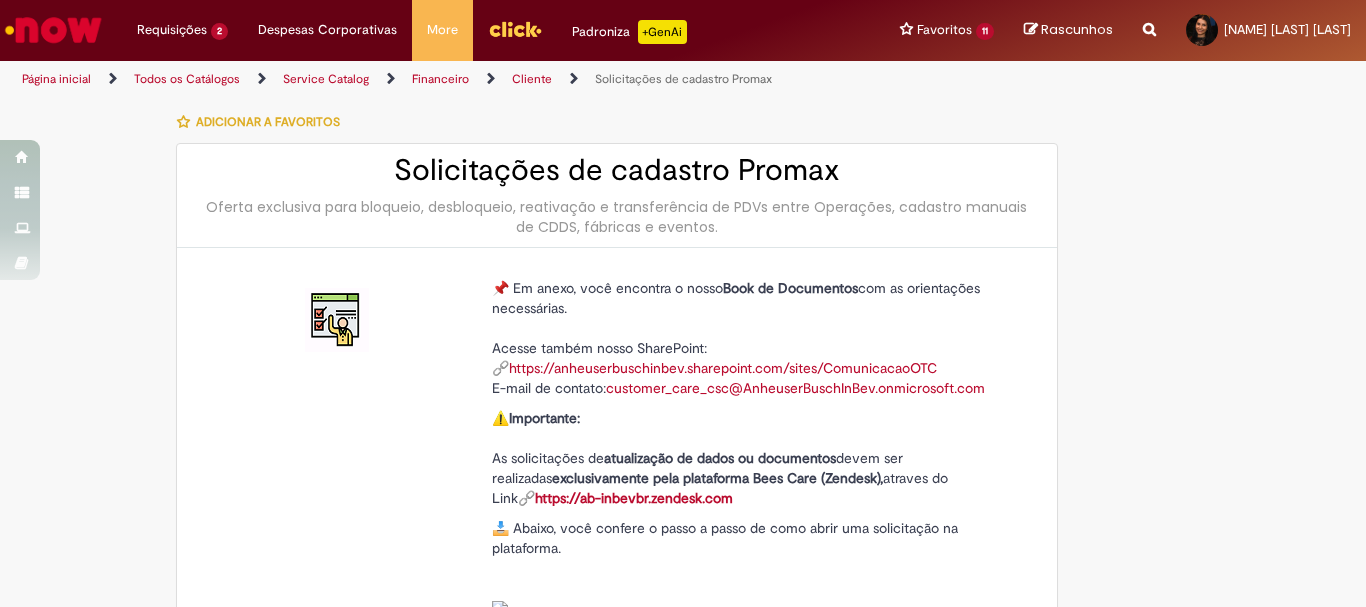 type on "********" 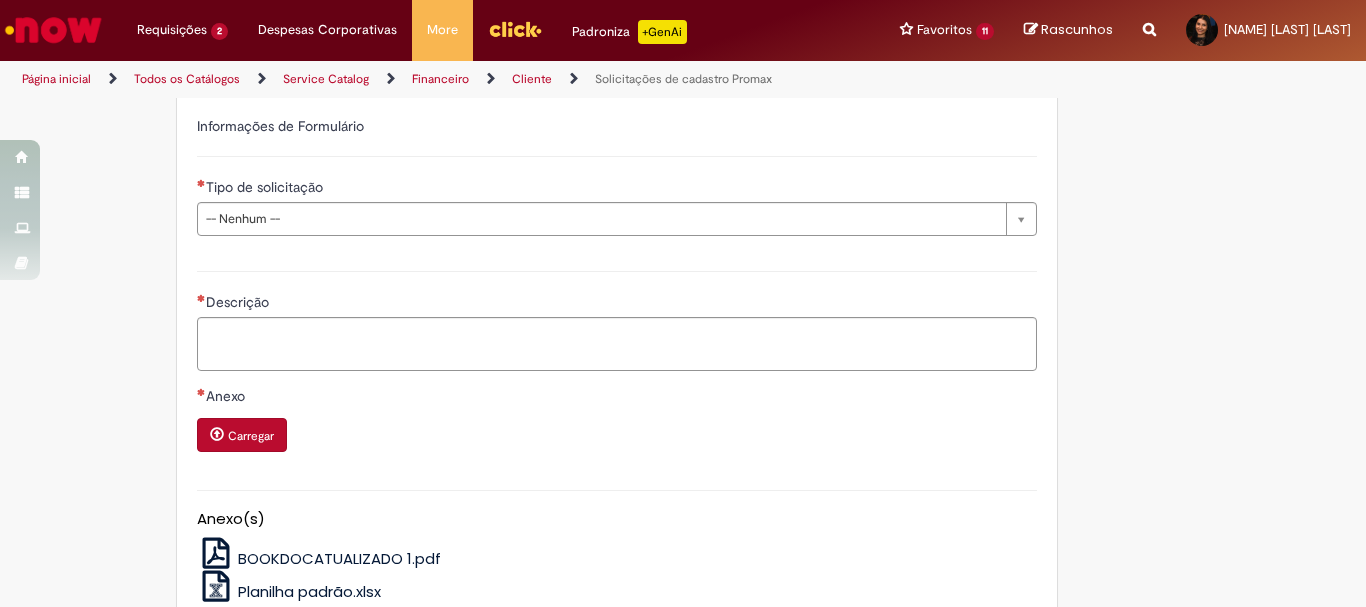 scroll, scrollTop: 907, scrollLeft: 0, axis: vertical 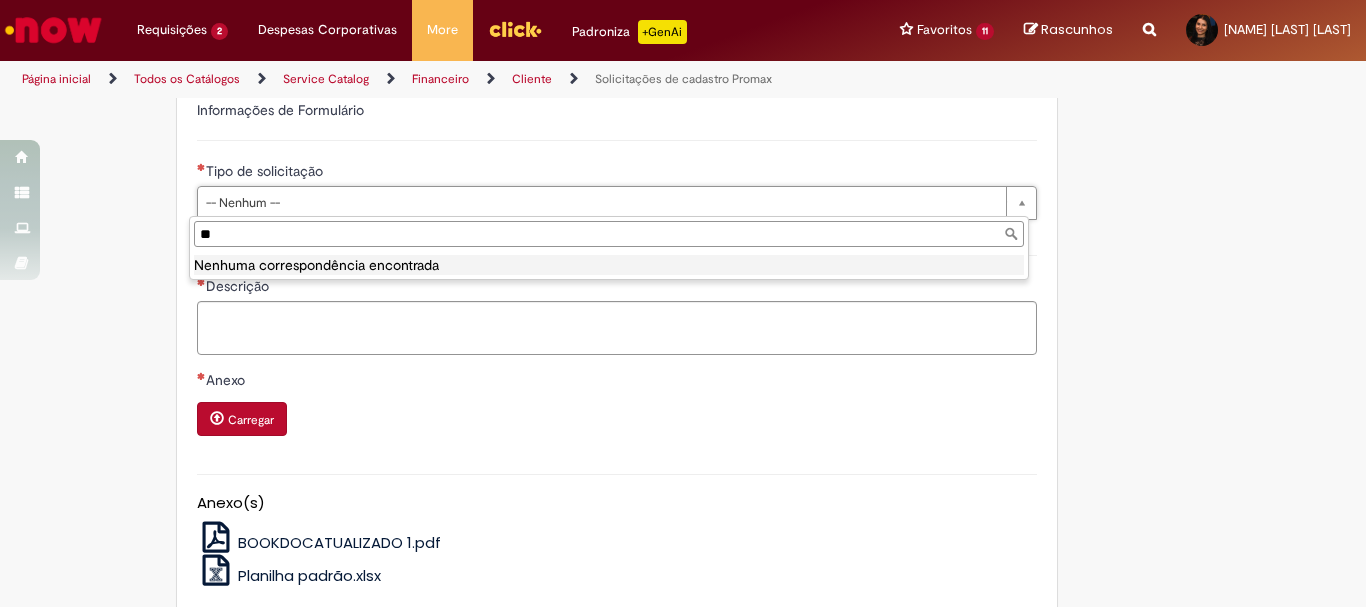type on "*" 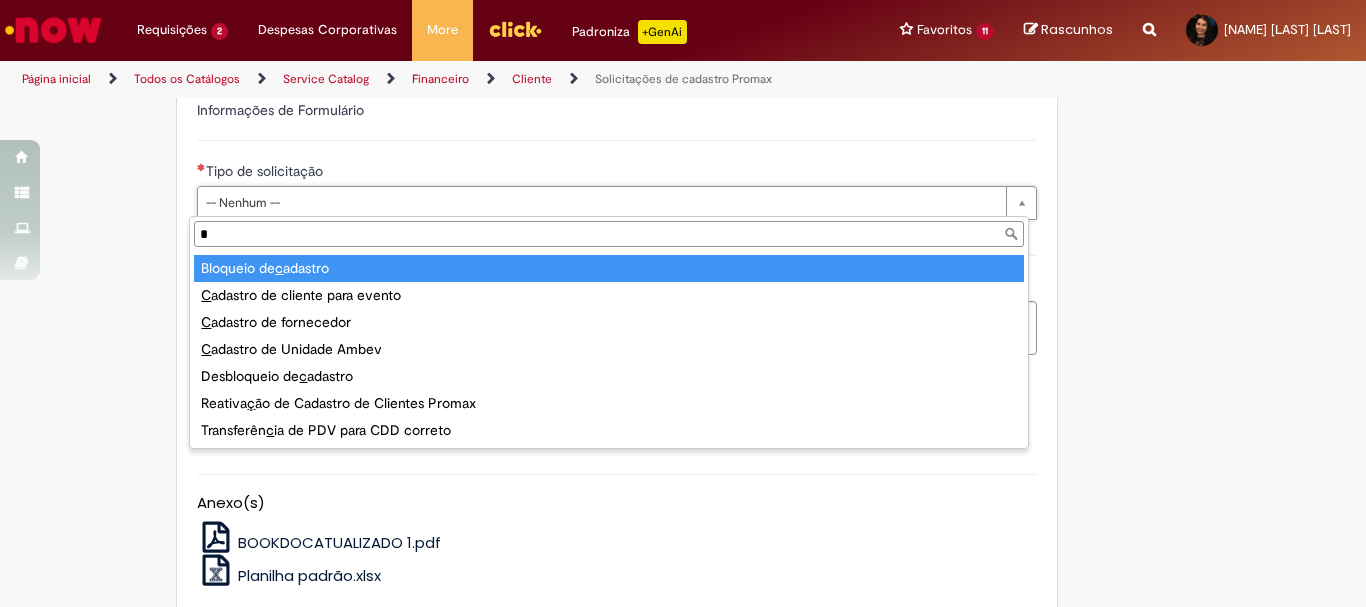 type 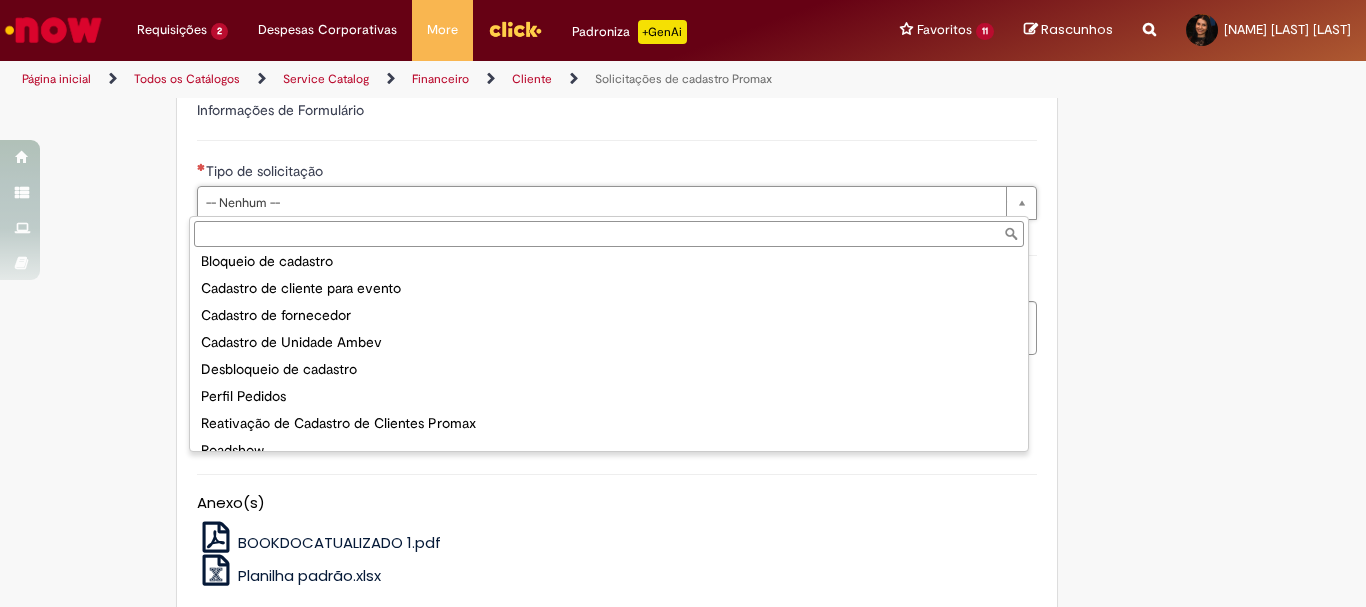 scroll, scrollTop: 0, scrollLeft: 0, axis: both 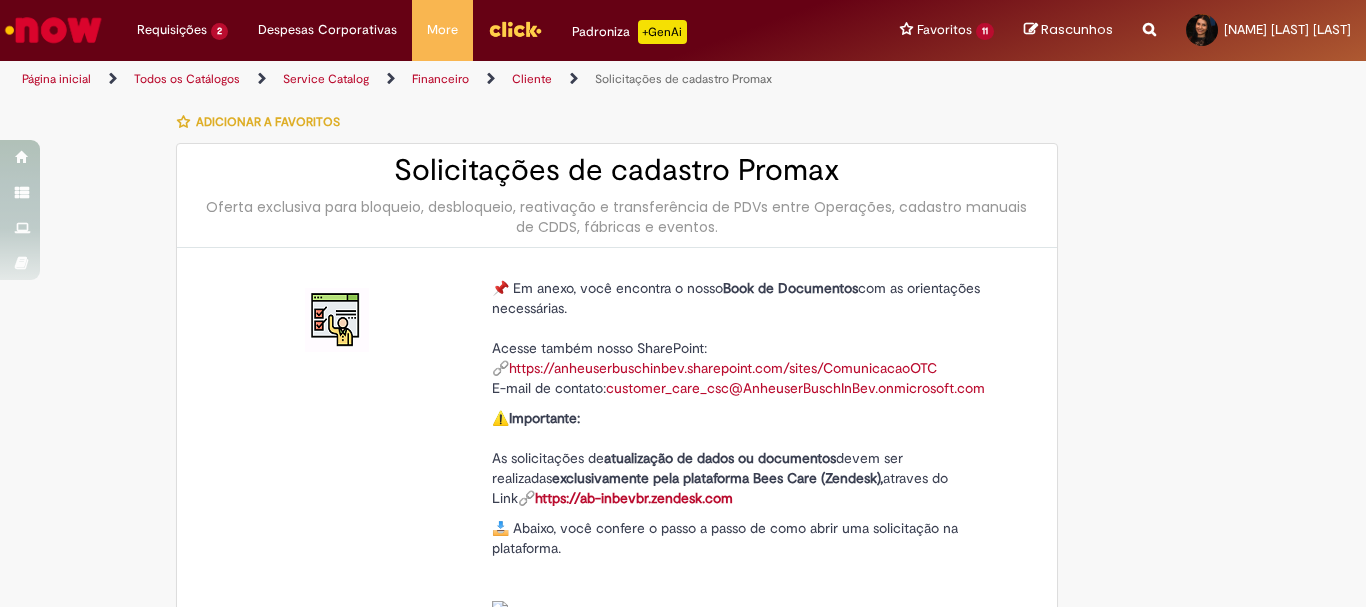 click on "Cliente" at bounding box center (532, 79) 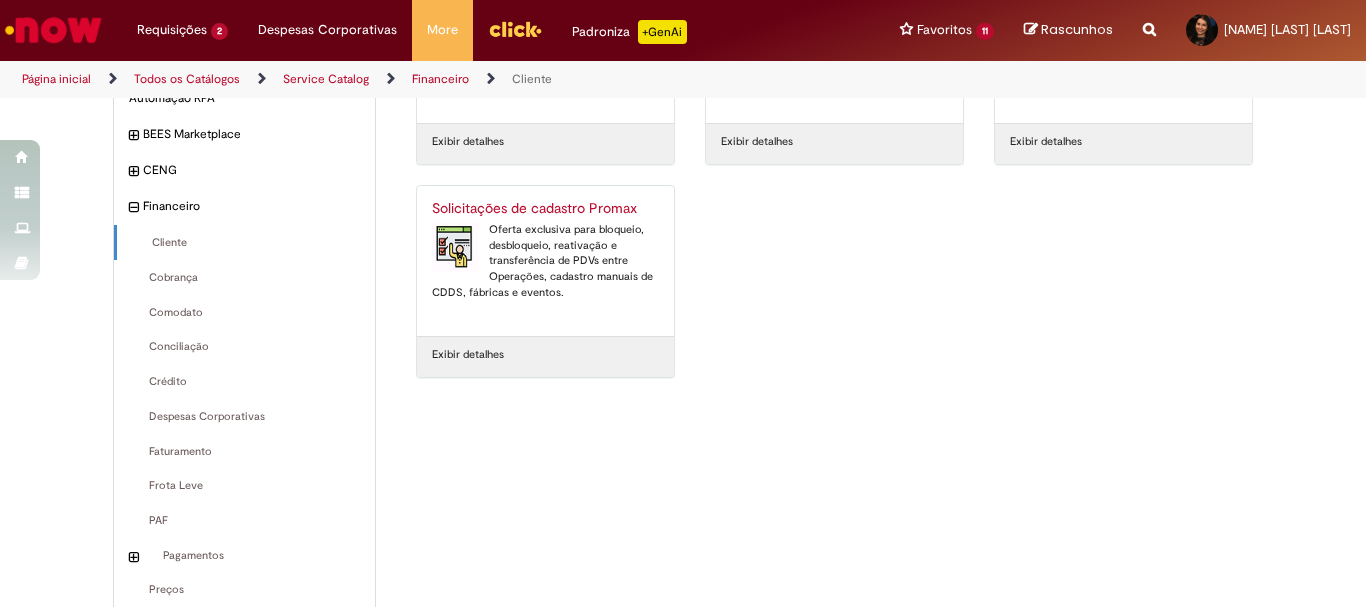 scroll, scrollTop: 189, scrollLeft: 0, axis: vertical 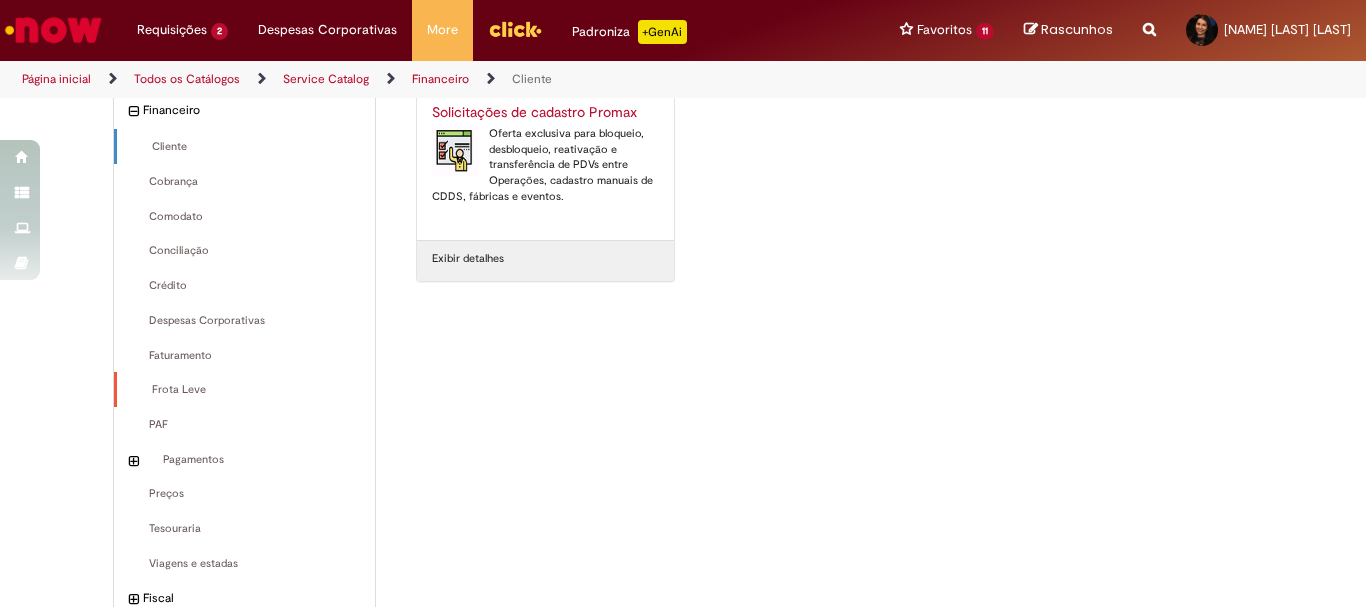 click on "Frota Leve
Itens" at bounding box center (244, 390) 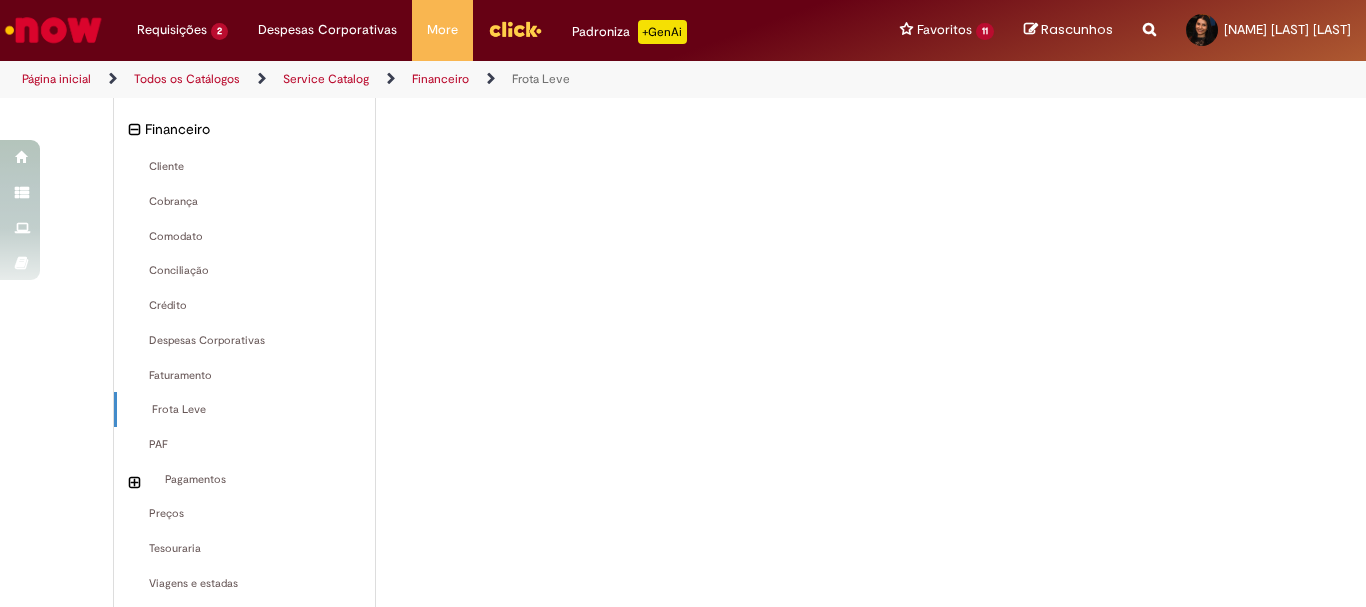 scroll, scrollTop: 341, scrollLeft: 0, axis: vertical 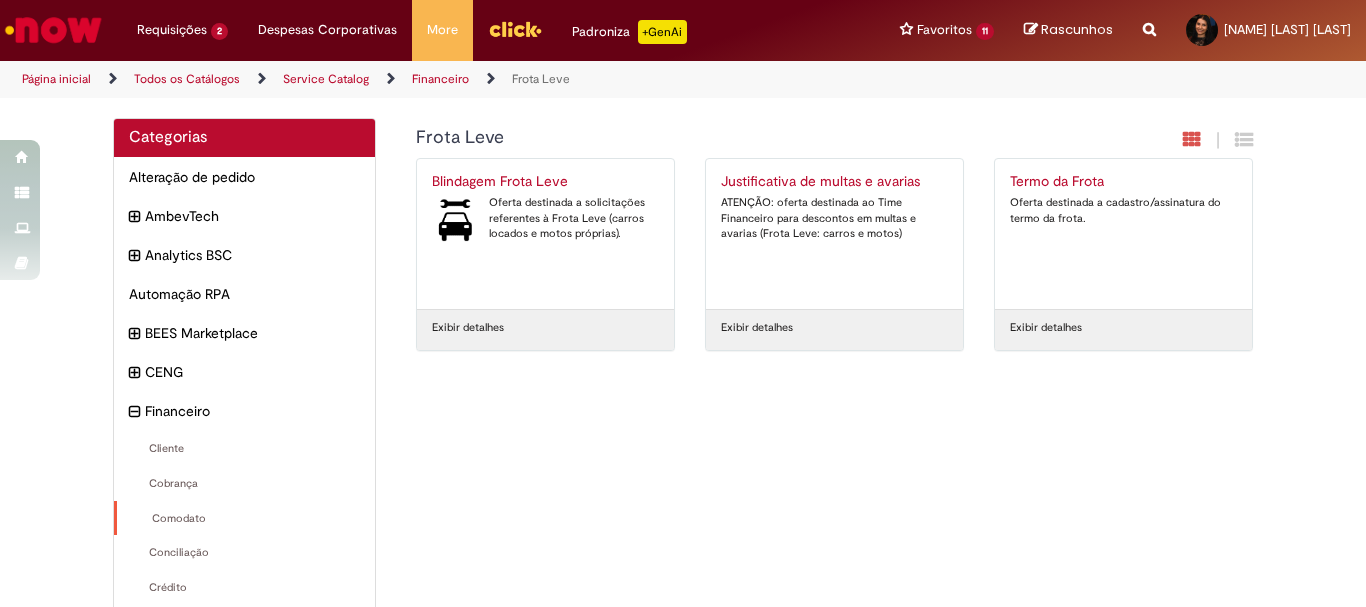 click on "Comodato
Itens" at bounding box center (244, 519) 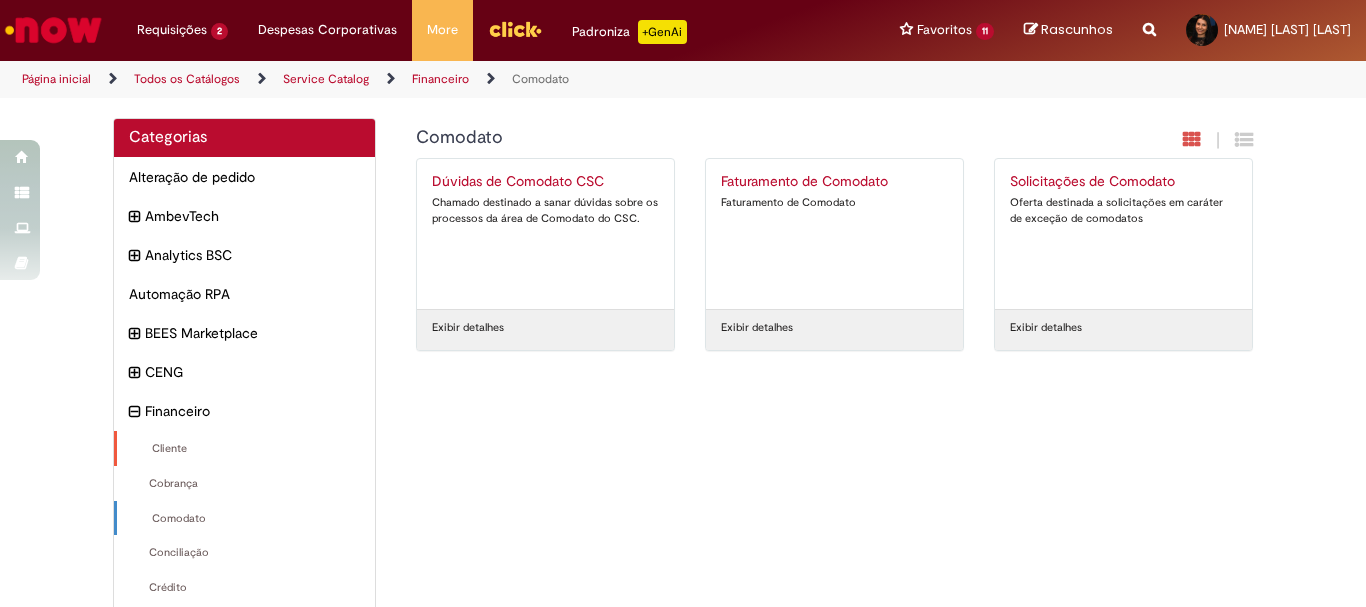 click on "Cliente
Itens" at bounding box center (244, 449) 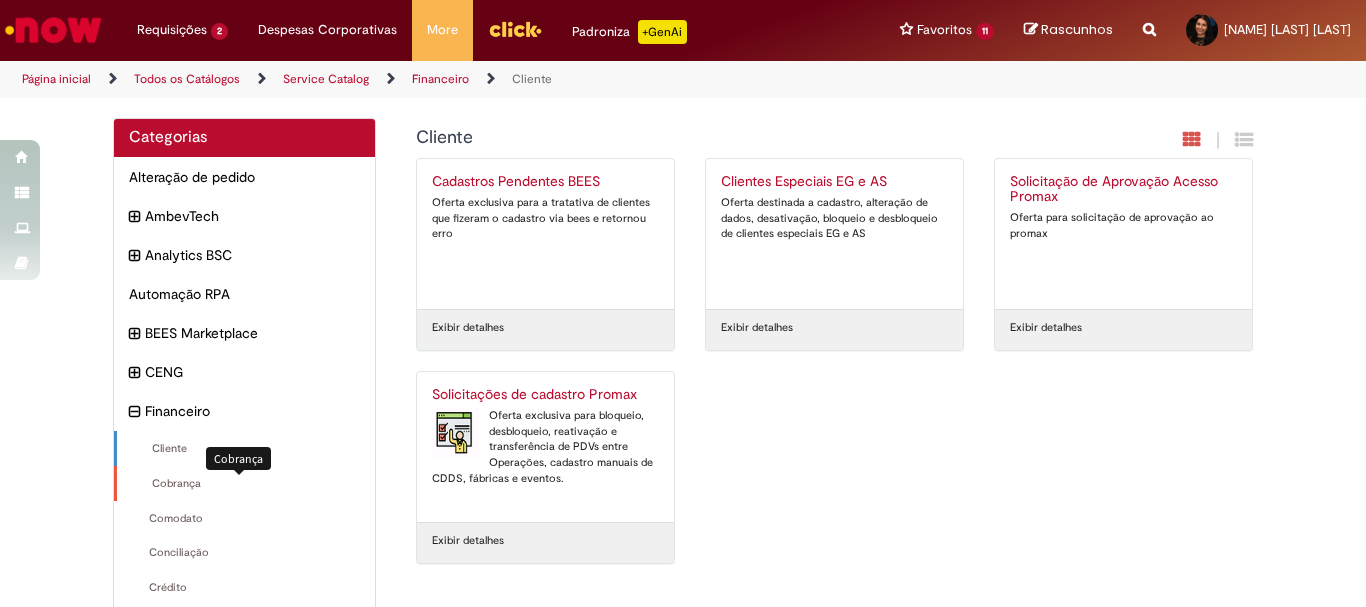 click on "Cobrança
Itens" at bounding box center [246, 484] 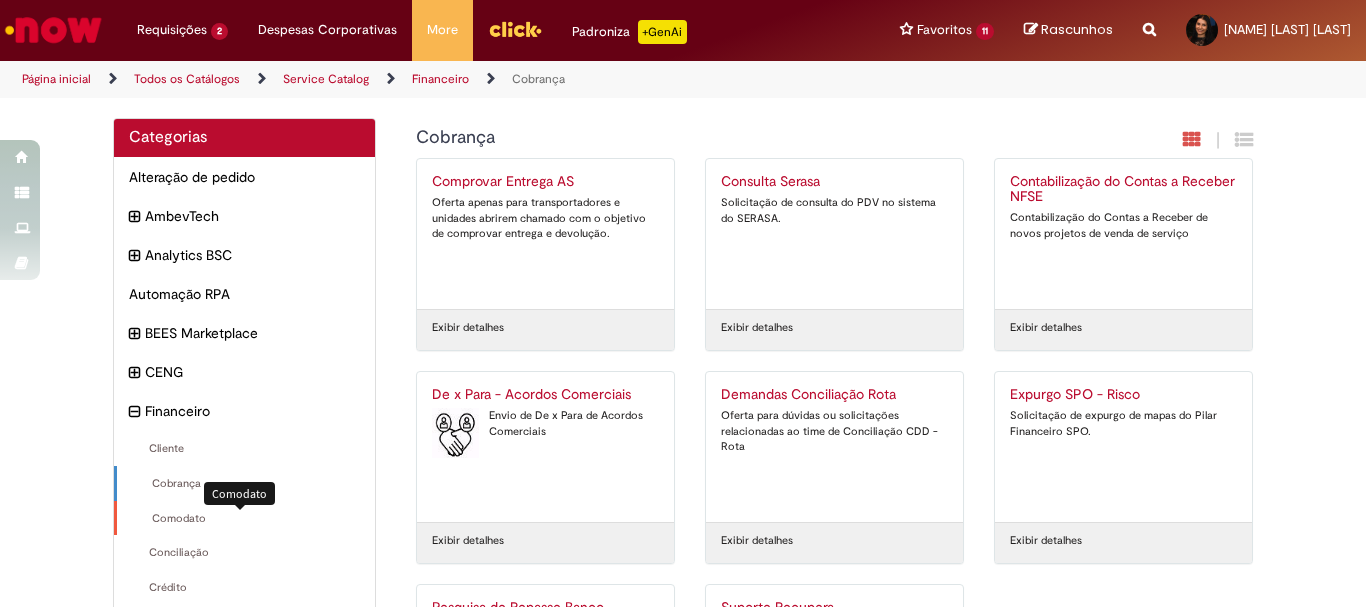 click on "Comodato
Itens" at bounding box center (246, 519) 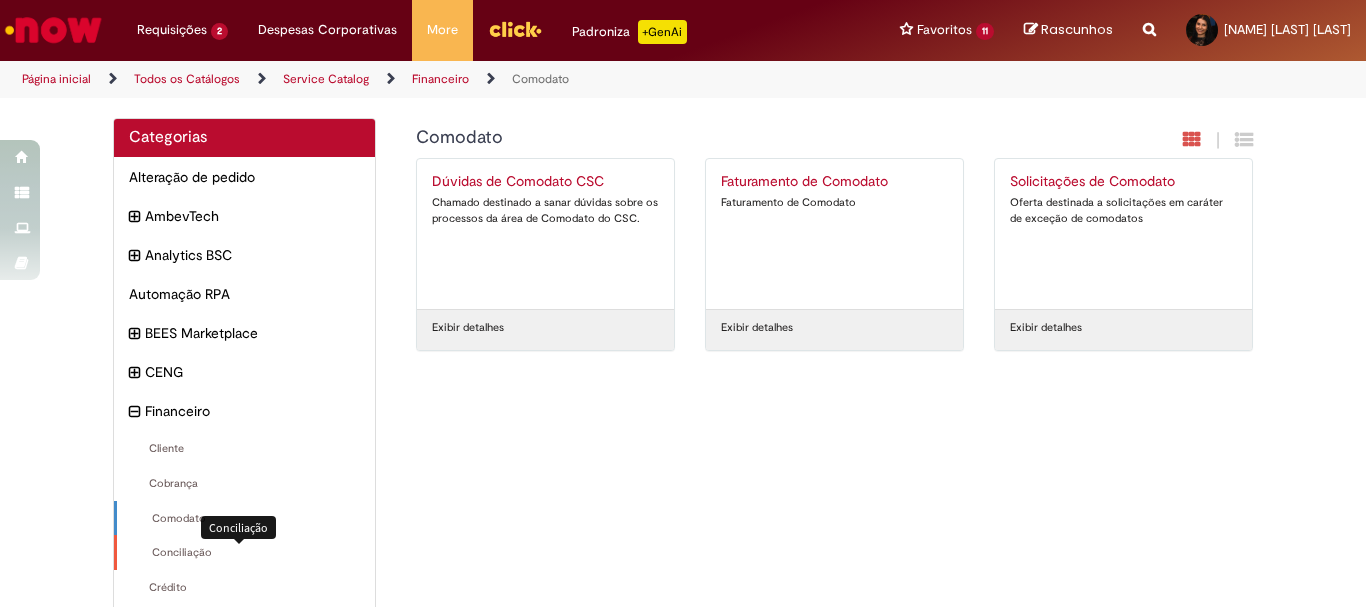 click on "Conciliação
Itens" at bounding box center [246, 553] 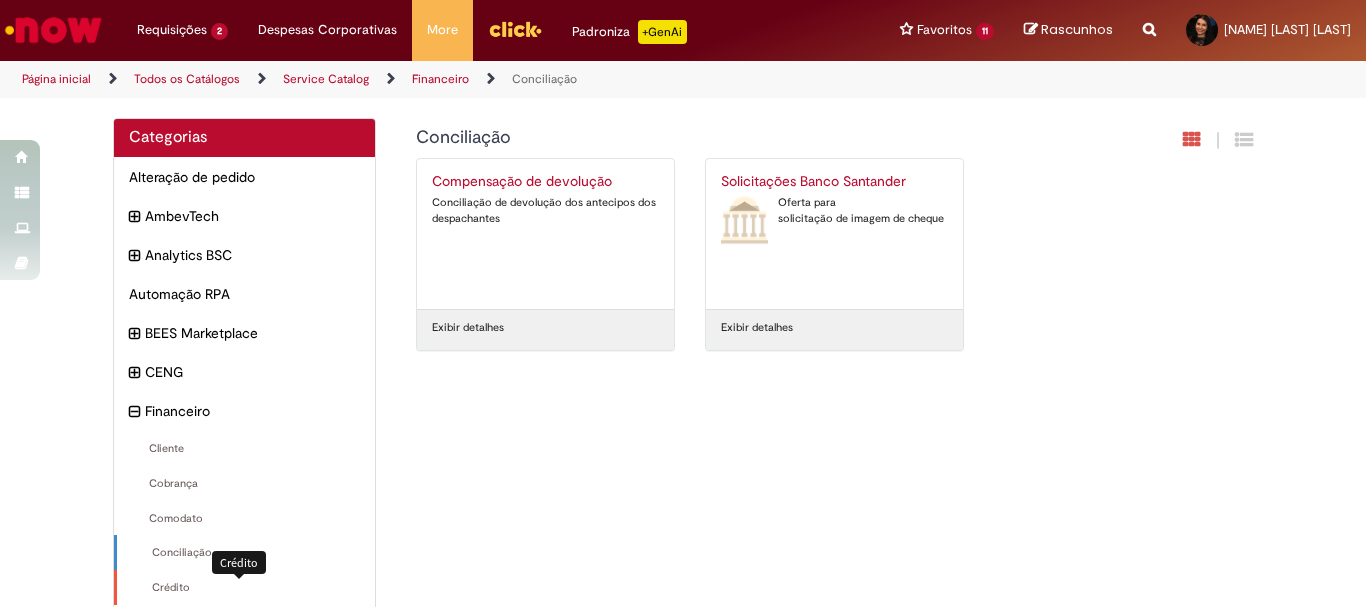 click on "Crédito
Itens" at bounding box center (246, 588) 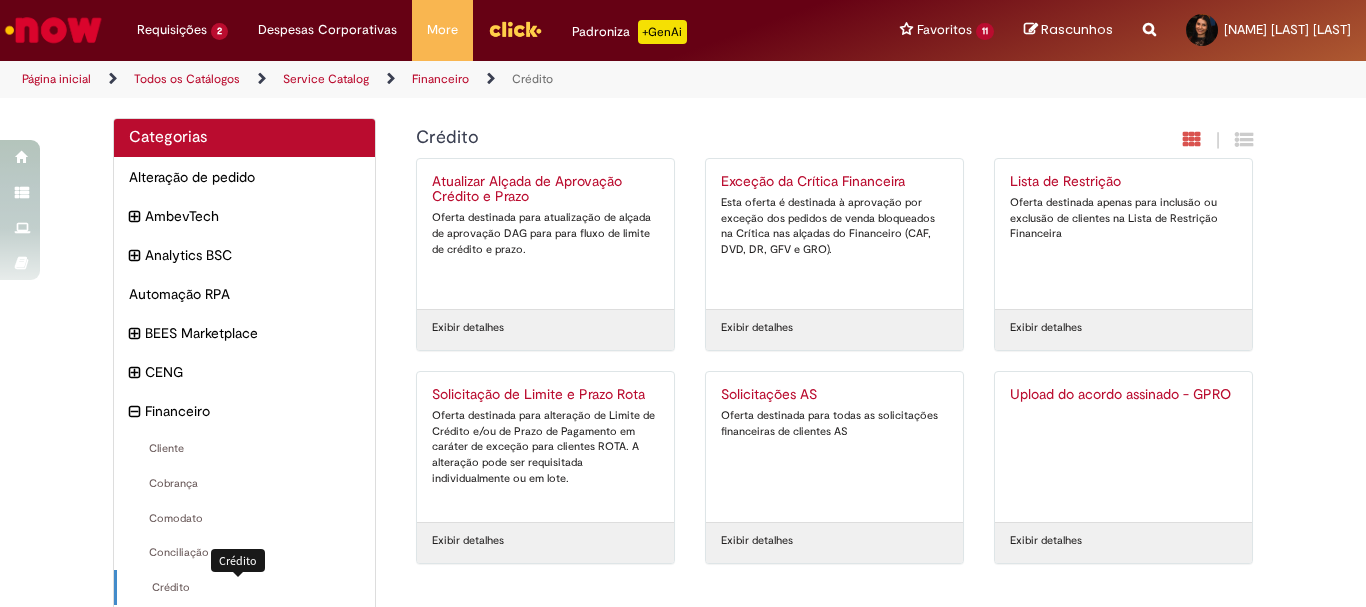scroll, scrollTop: 1, scrollLeft: 0, axis: vertical 